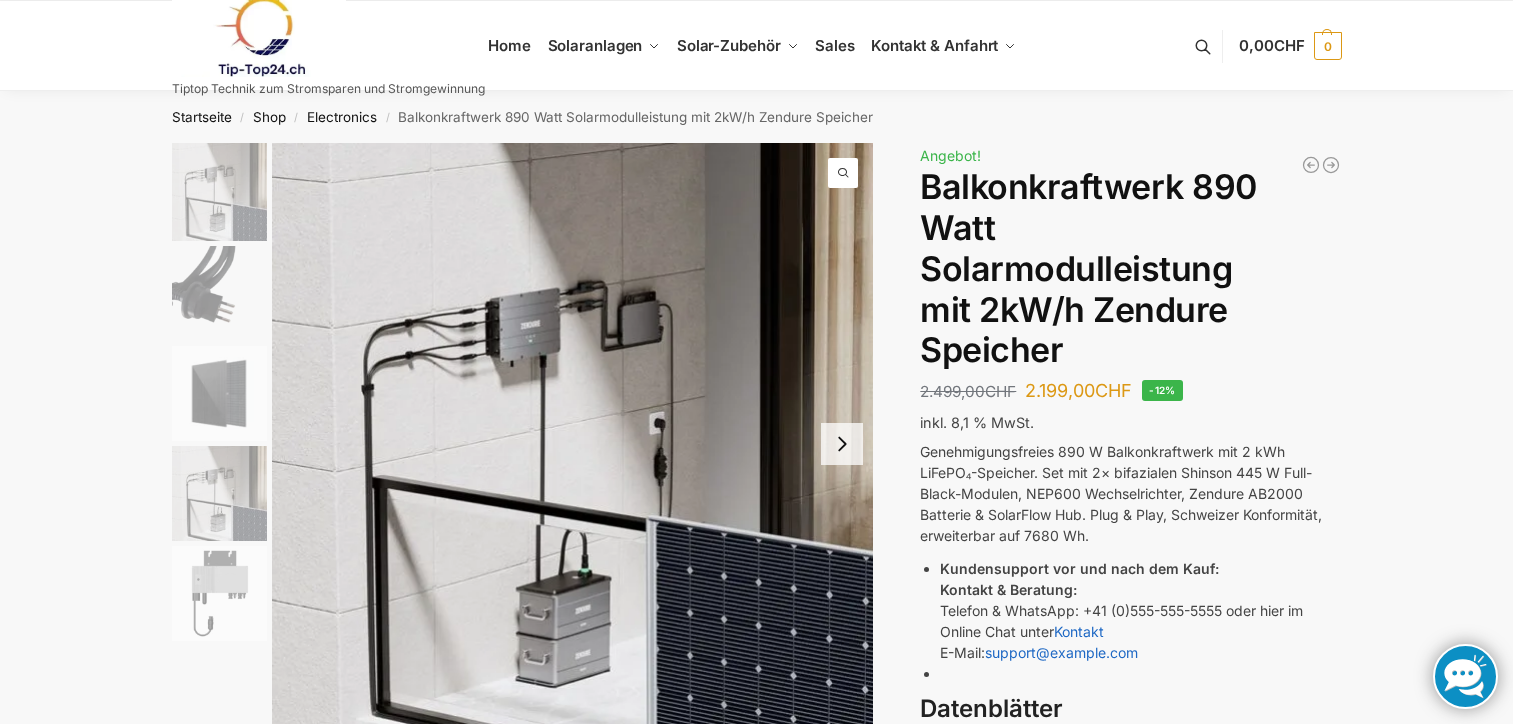scroll, scrollTop: 0, scrollLeft: 0, axis: both 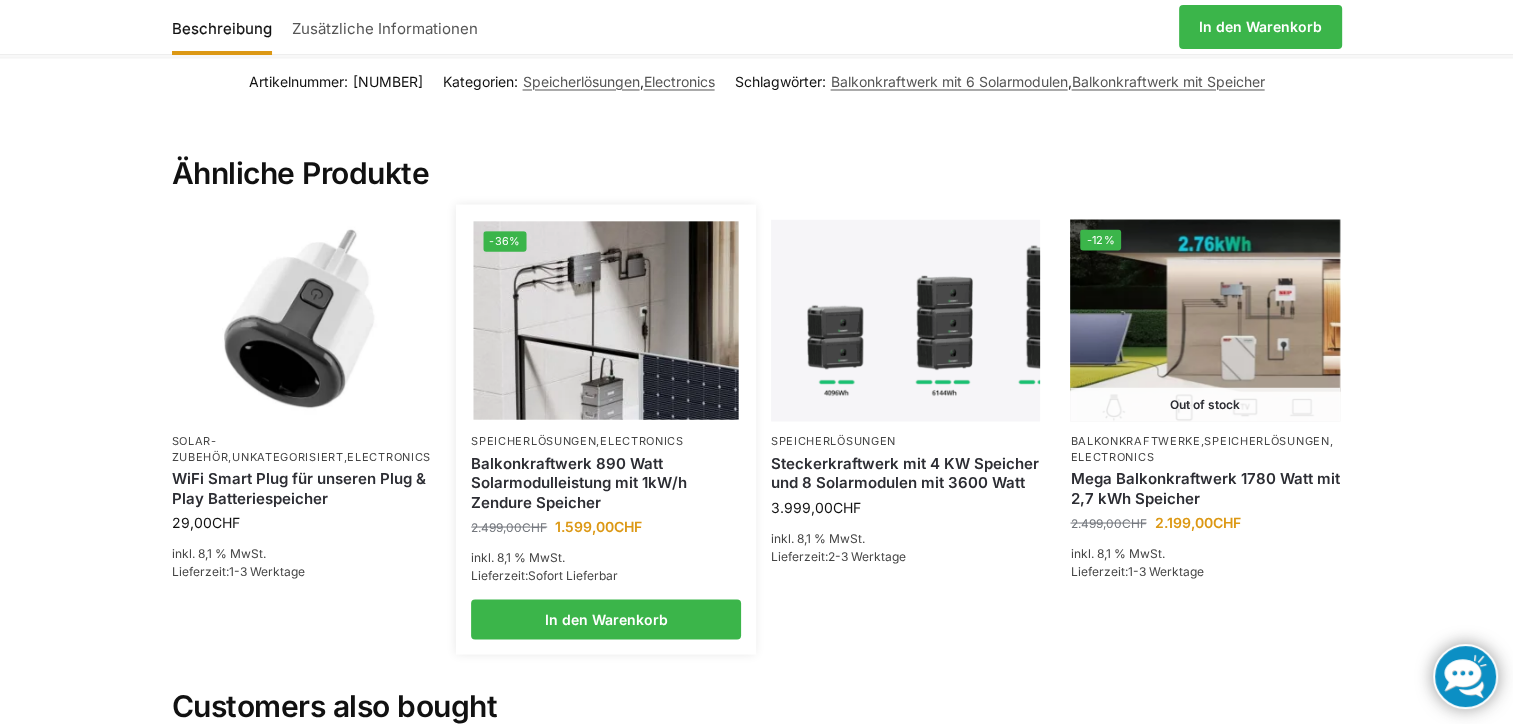 click on "Balkonkraftwerk 890 Watt Solarmodulleistung mit 1kW/h Zendure Speicher" at bounding box center [606, 482] 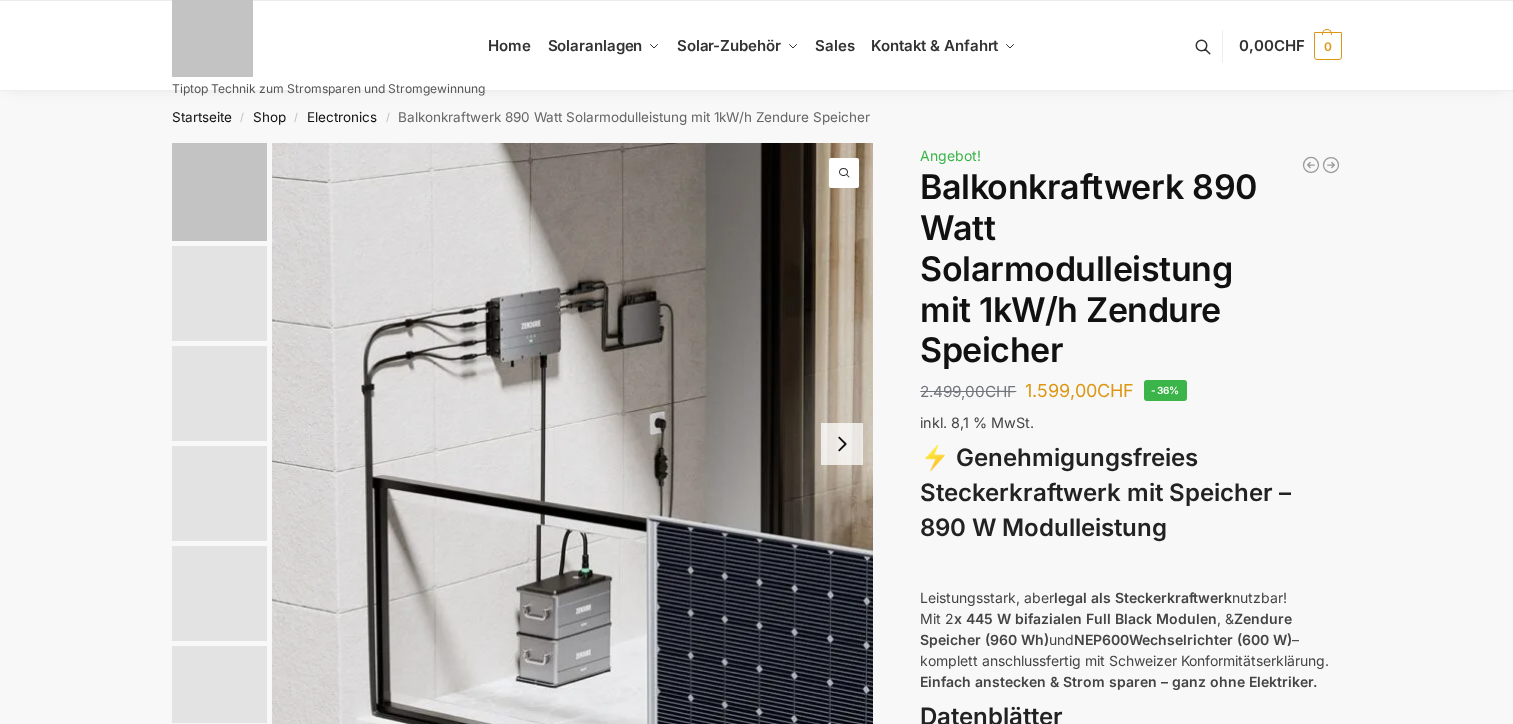 scroll, scrollTop: 0, scrollLeft: 0, axis: both 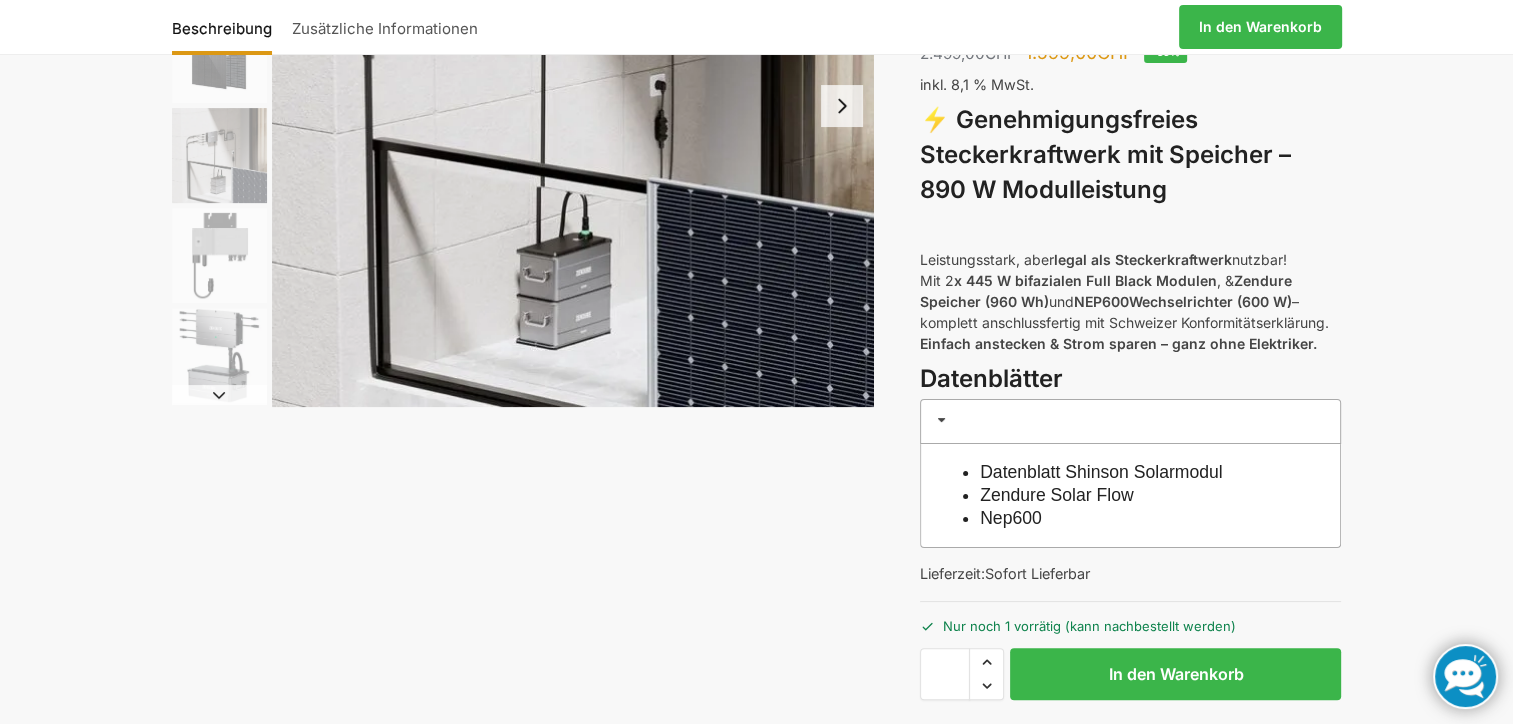 click on "Datenblatt Shinson Solarmodul" at bounding box center [1101, 472] 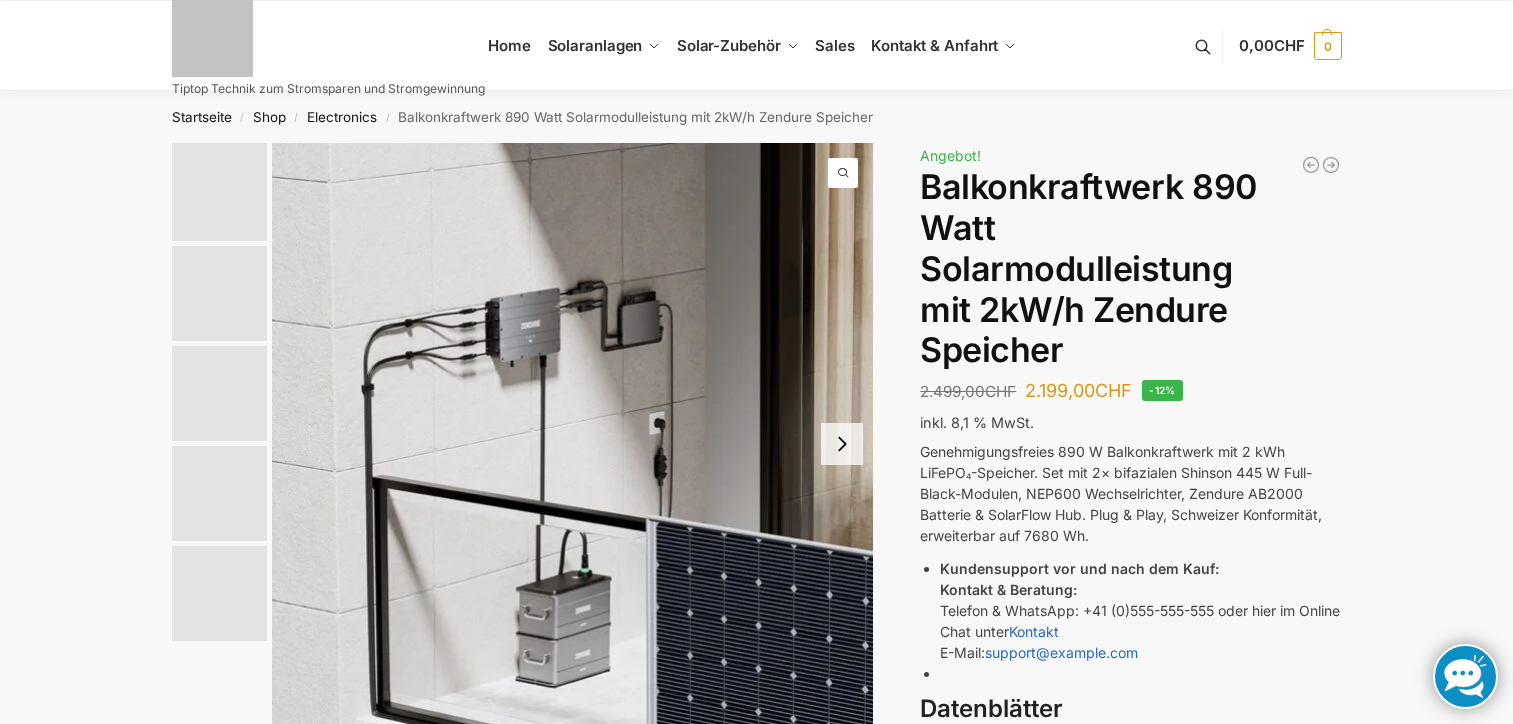 scroll, scrollTop: 0, scrollLeft: 0, axis: both 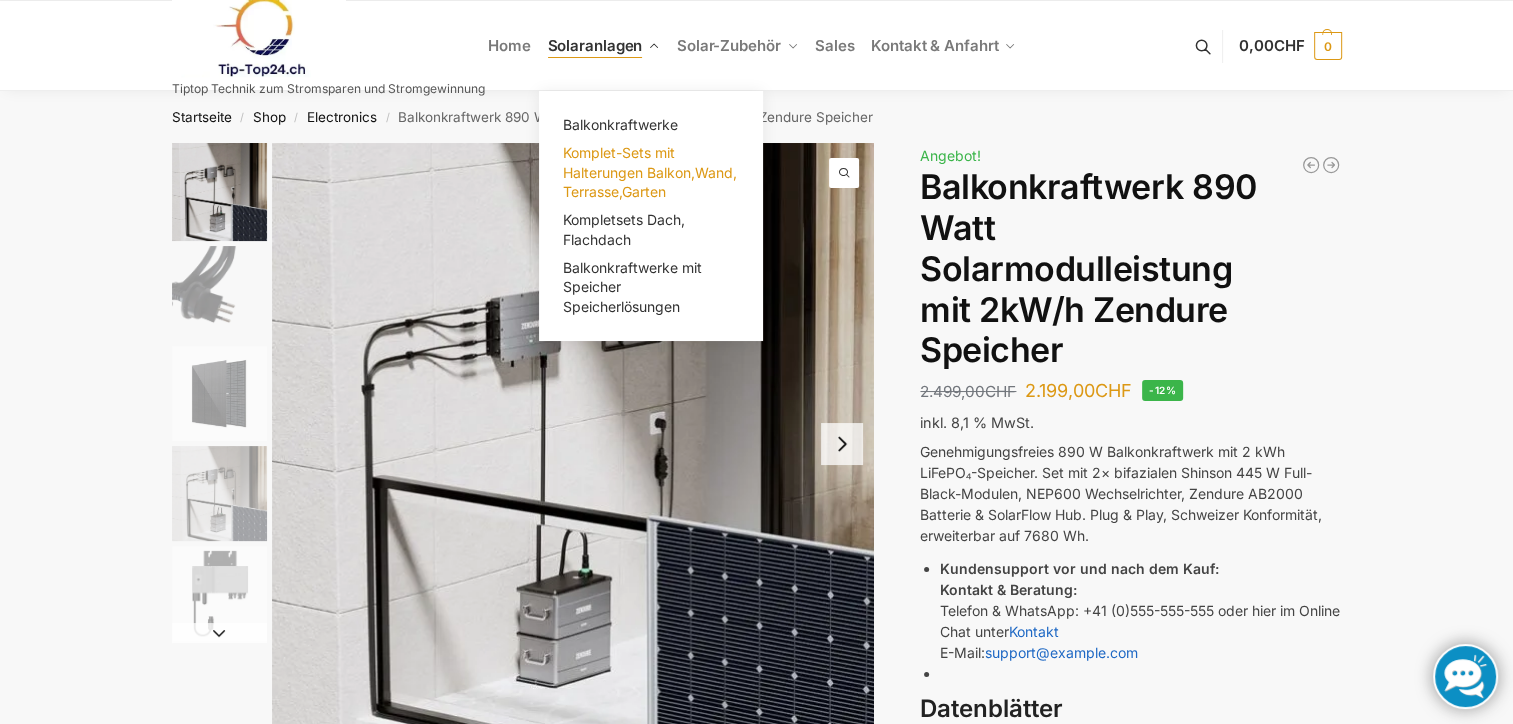 click on "Komplet-Sets mit Halterungen Balkon,Wand, Terrasse,Garten" at bounding box center (649, 172) 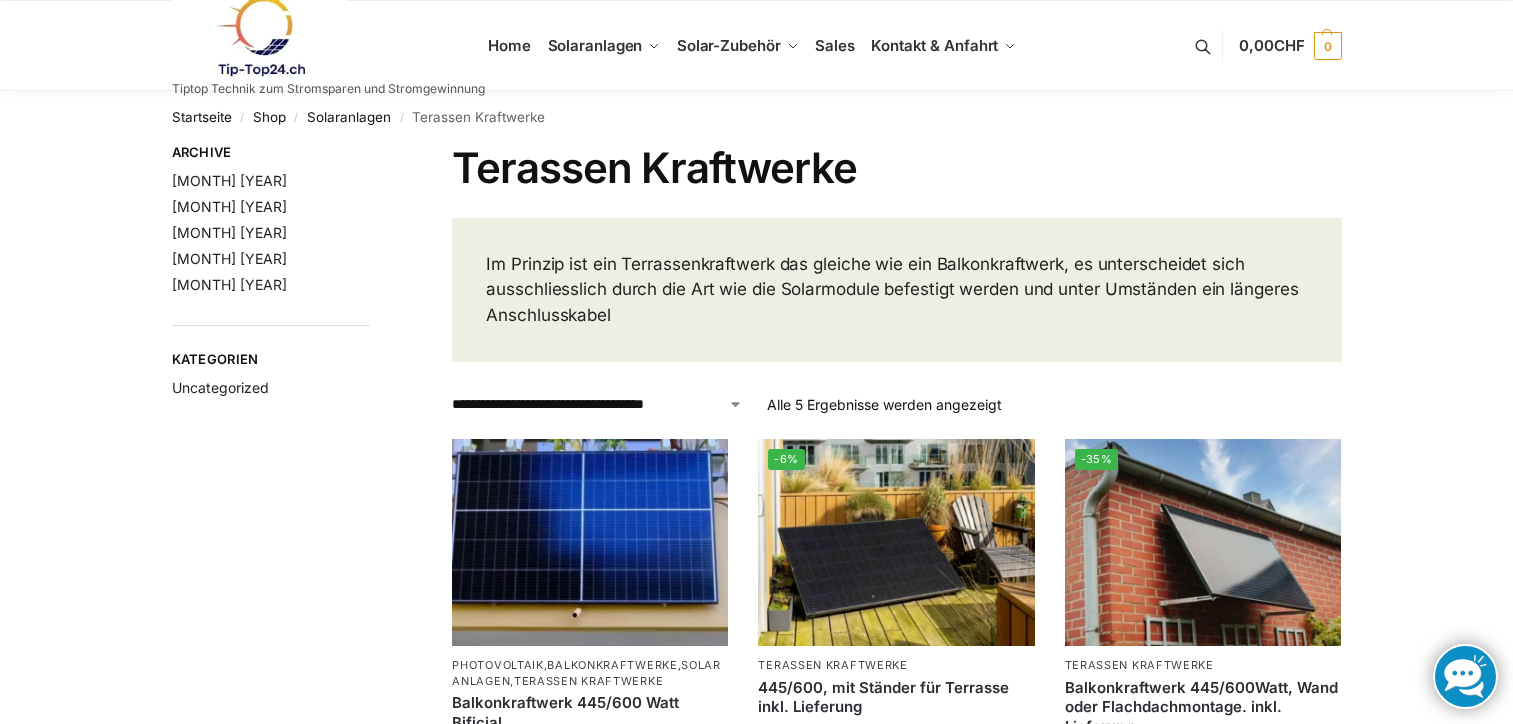 scroll, scrollTop: 0, scrollLeft: 0, axis: both 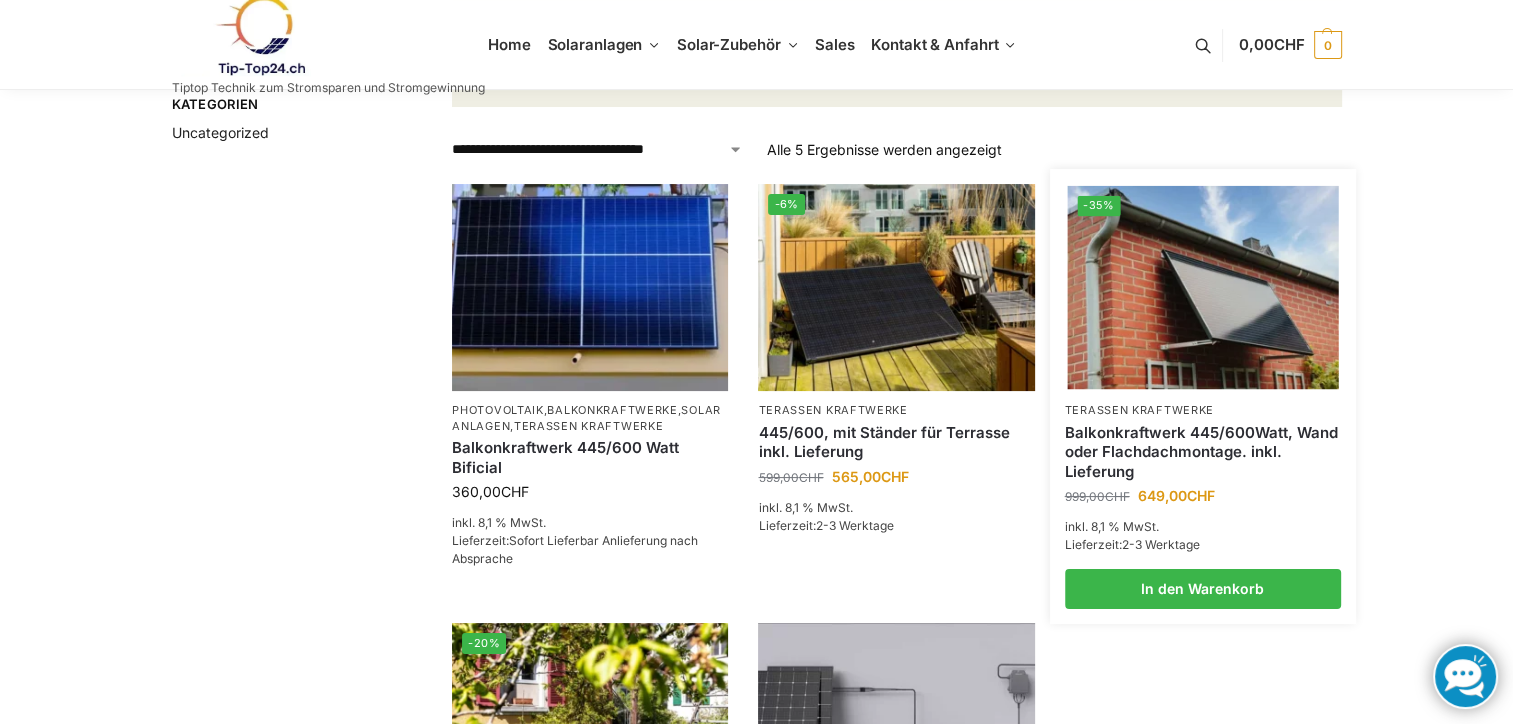 click on "Balkonkraftwerk 445/600Watt, Wand oder Flachdachmontage. inkl. Lieferung" at bounding box center [1203, 452] 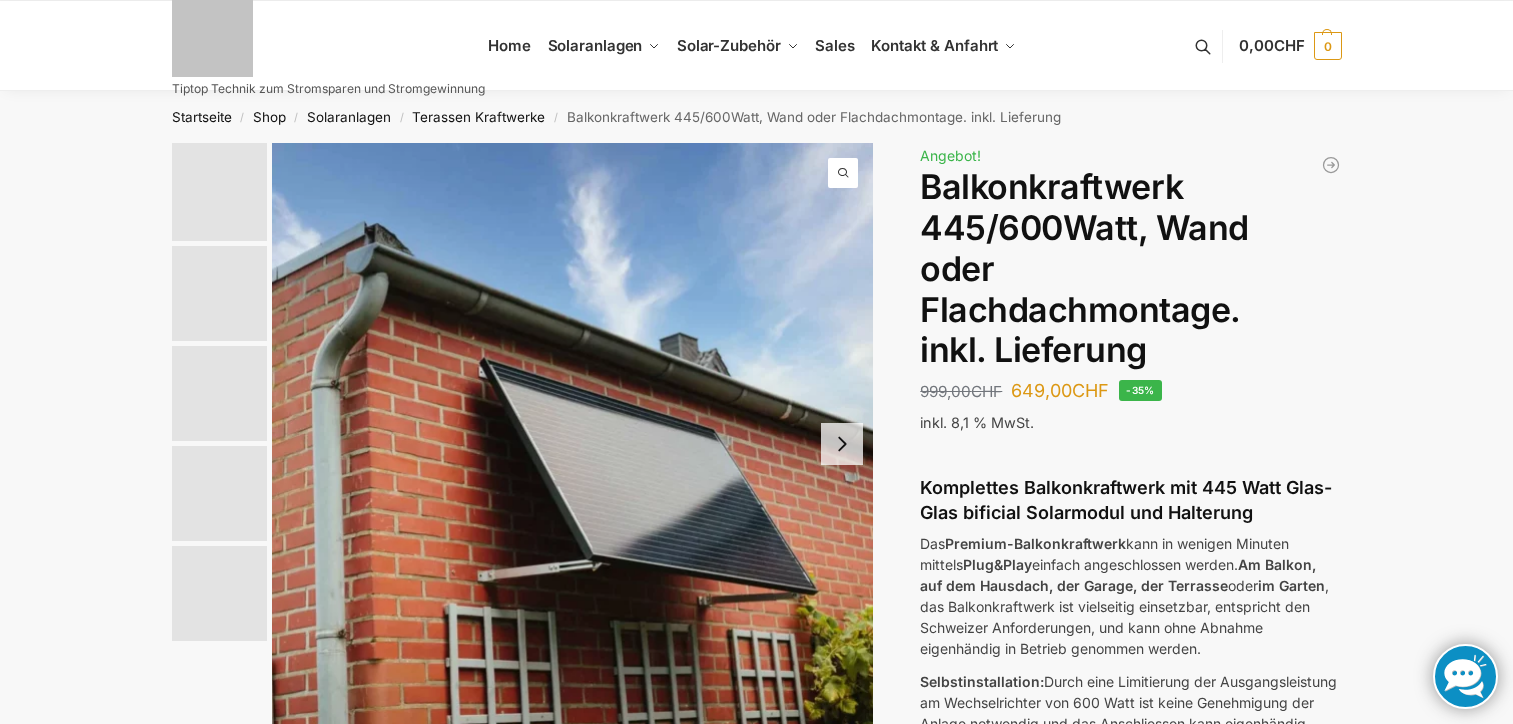 scroll, scrollTop: 0, scrollLeft: 0, axis: both 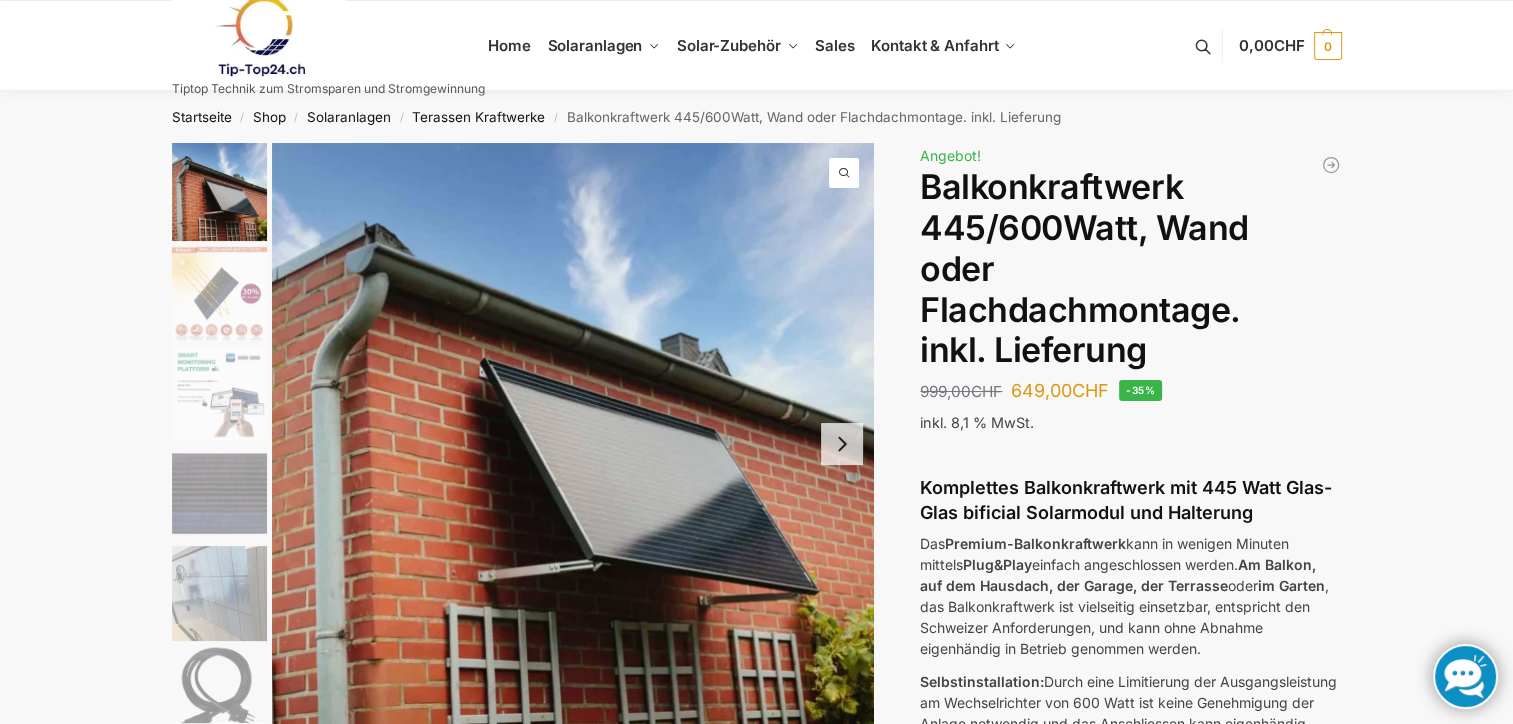 click at bounding box center (842, 444) 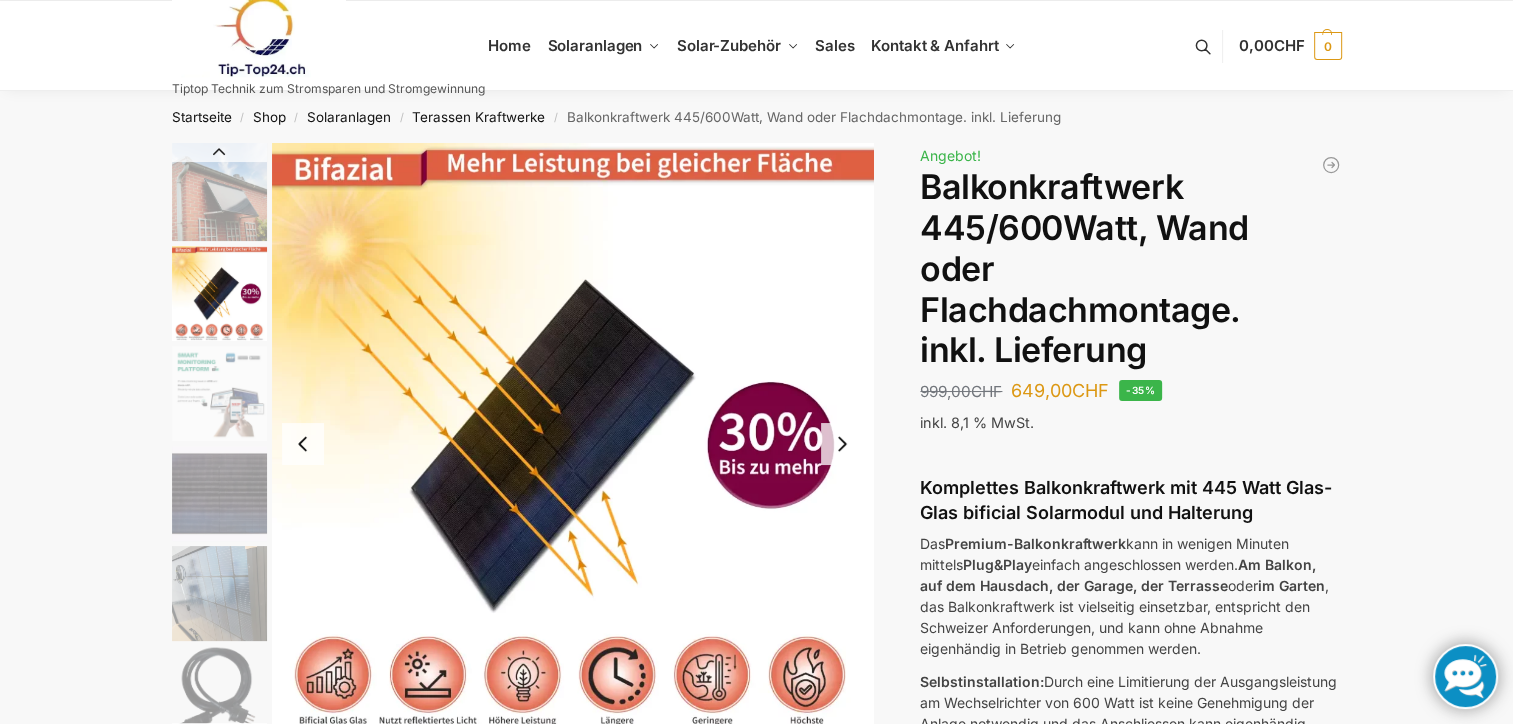 click at bounding box center (842, 444) 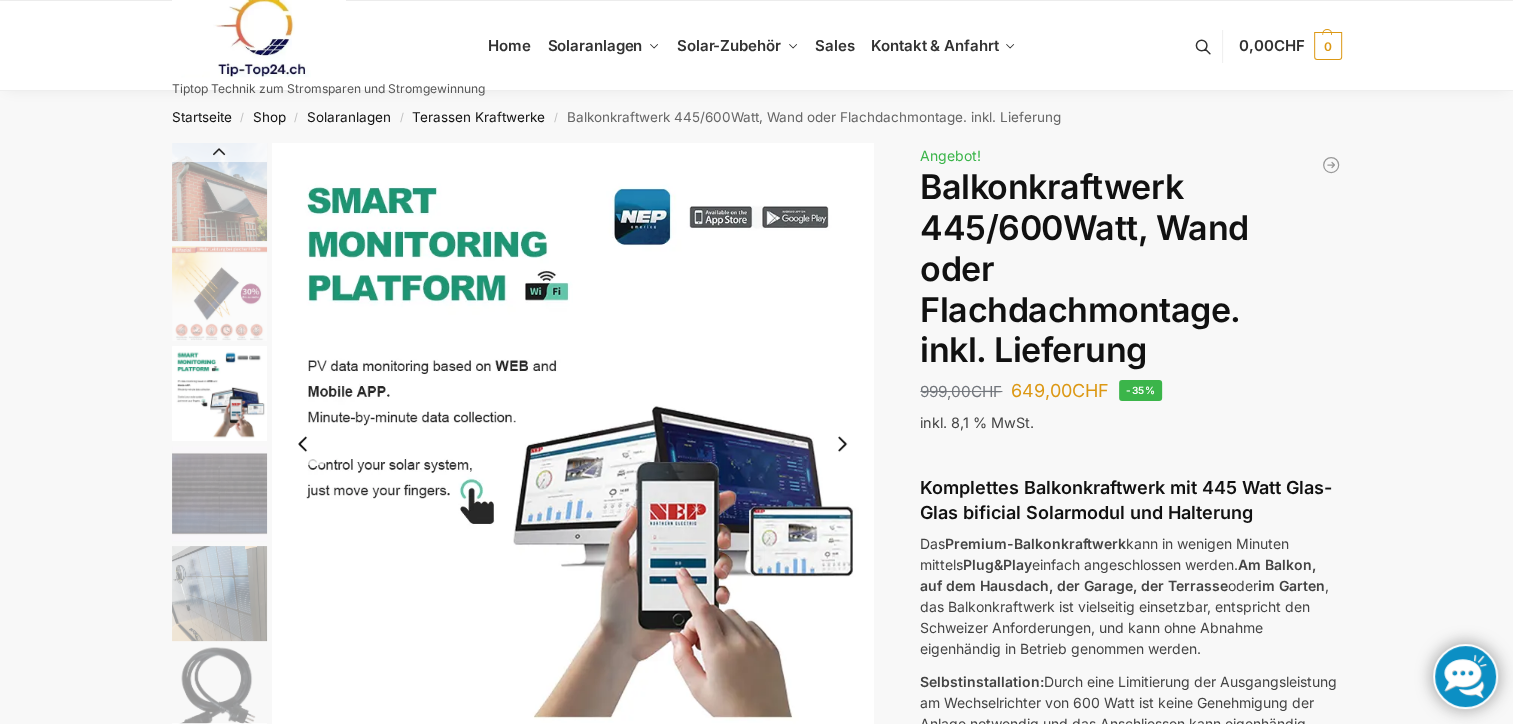 click at bounding box center [842, 444] 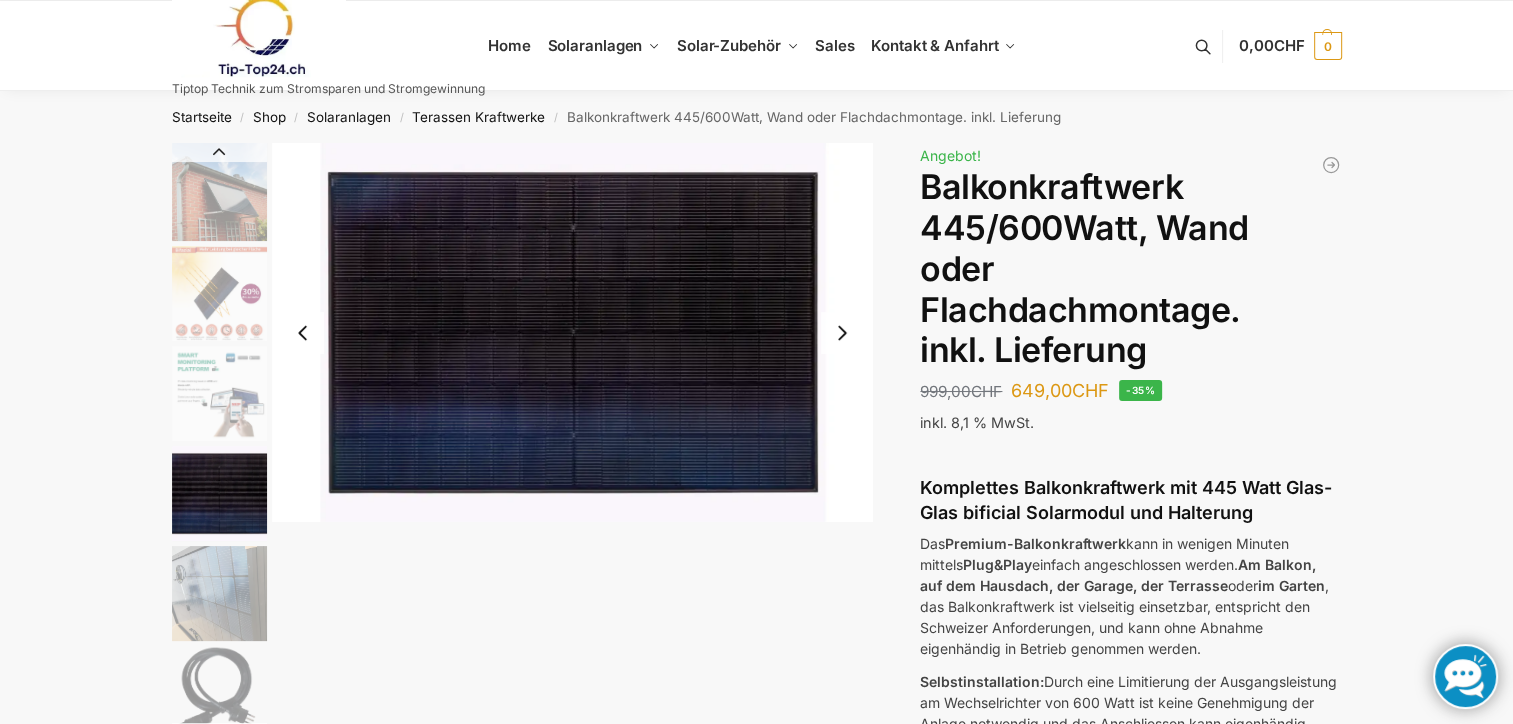 scroll, scrollTop: 0, scrollLeft: 0, axis: both 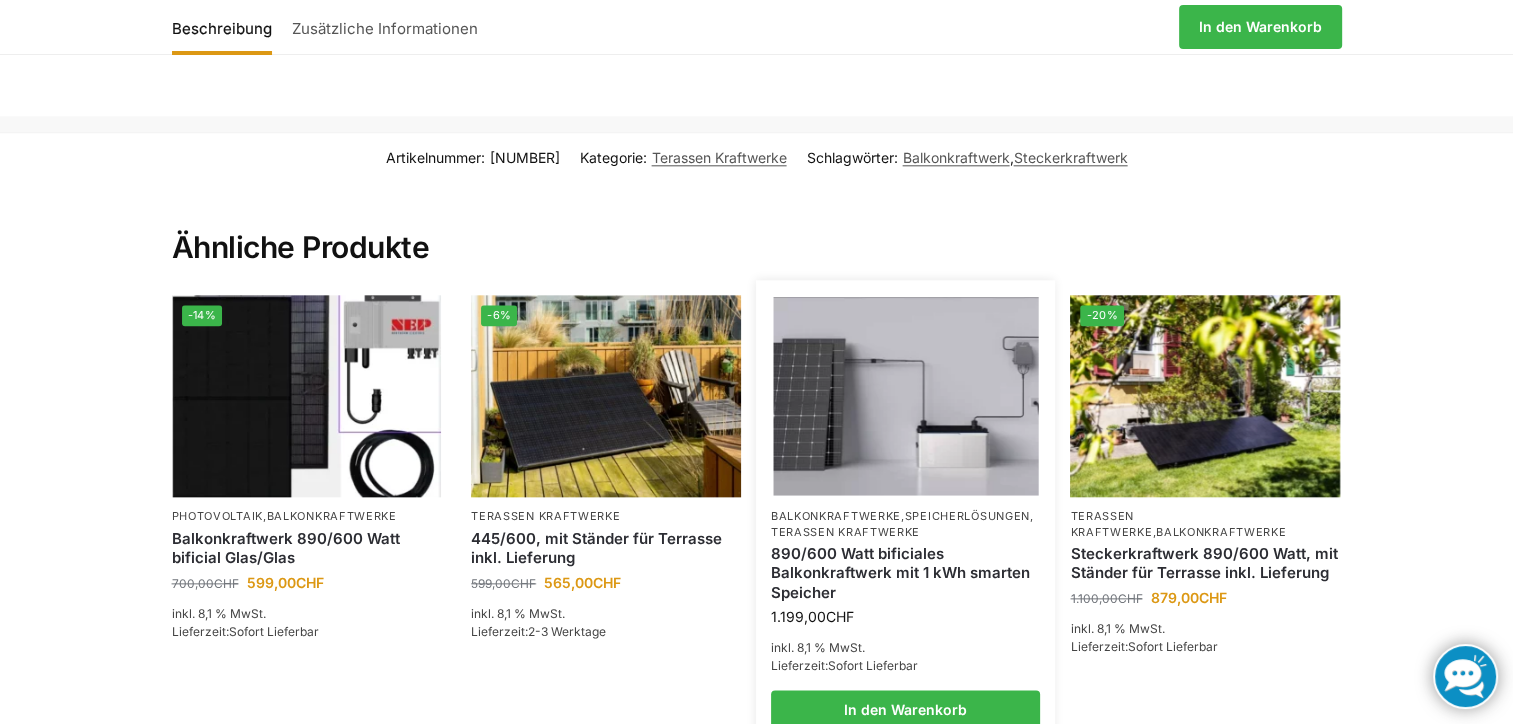 click on "890/600 Watt bificiales Balkonkraftwerk mit 1 kWh smarten  Speicher" at bounding box center (906, 573) 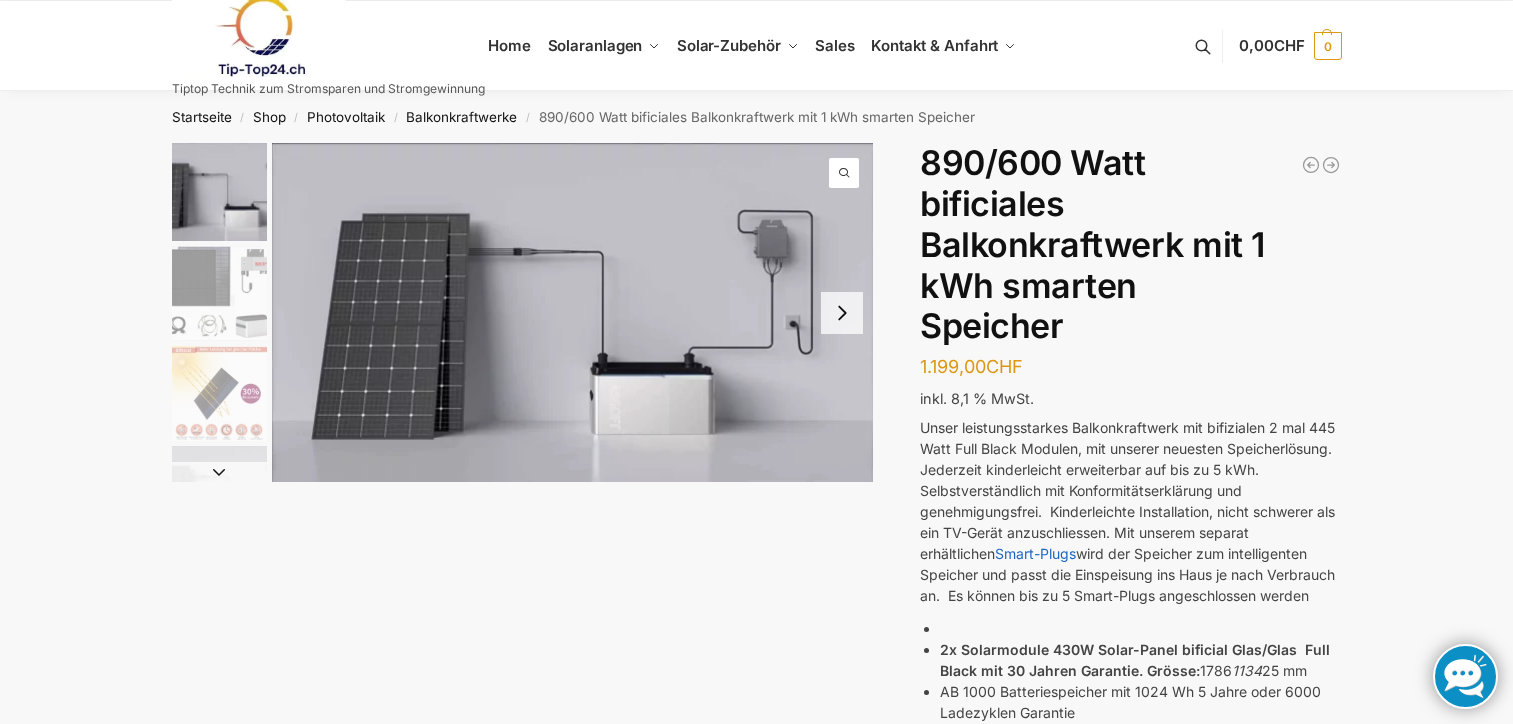 scroll, scrollTop: 0, scrollLeft: 0, axis: both 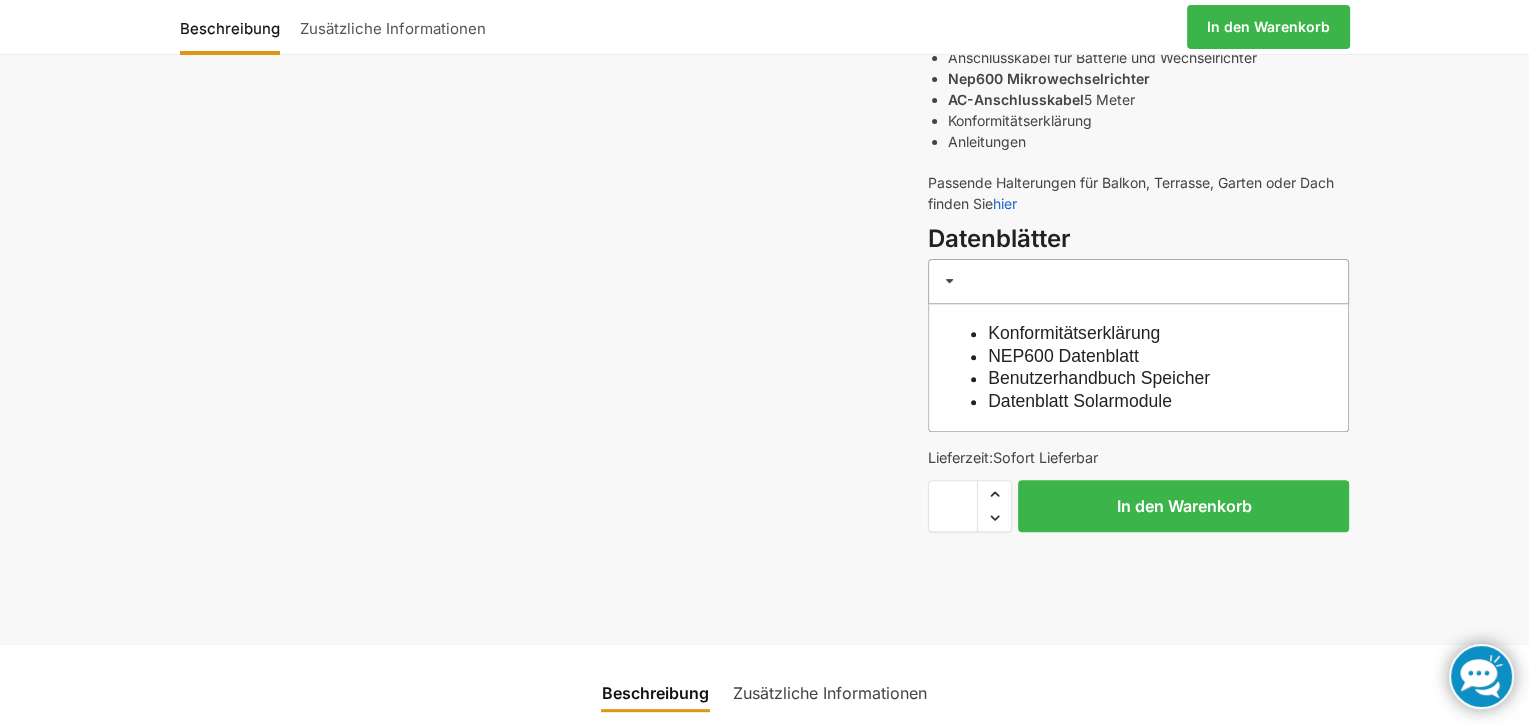 click on "Beschreibung
Zusätzliche Informationen
1.199,00  CHF
In den Warenkorb
Mega XXL 1780 Watt Steckerkraftwerk Genehmigungsfrei.
999,00  CHF   Ursprünglicher Preis war: 999,00 CHF 899,00  CHF Aktueller Preis ist: 899,00 CHF.
Steckerkraftwerk 890 Watt mit verstellbaren Balkonhalterungen inkl. Lieferung
999,00  CHF   Ursprünglicher Preis war: 999,00 CHF 699,00  CHF Aktueller Preis ist: 699,00 CHF.
890/600 Watt bificiales Balkonkraftwerk mit 1 kWh smarten  Speicher 1.199,00  CHF
inkl. 8,1 % MwSt.  Smart-Plugs  wird der Speicher zum intelligenten Speicher und passt die Einspeisung ins Haus je nach Verbrauch an.  Es können bis zu 5 Smart-Plugs angeschlossen werden    2x Solarmodule 430W Solar-Panel bificial Glas/Glas  Full Black mit 30 Jahren Garantie. Grösse: 1786  1134  25 mm Nep600 Mikrowechselrichter" at bounding box center [764, 873] 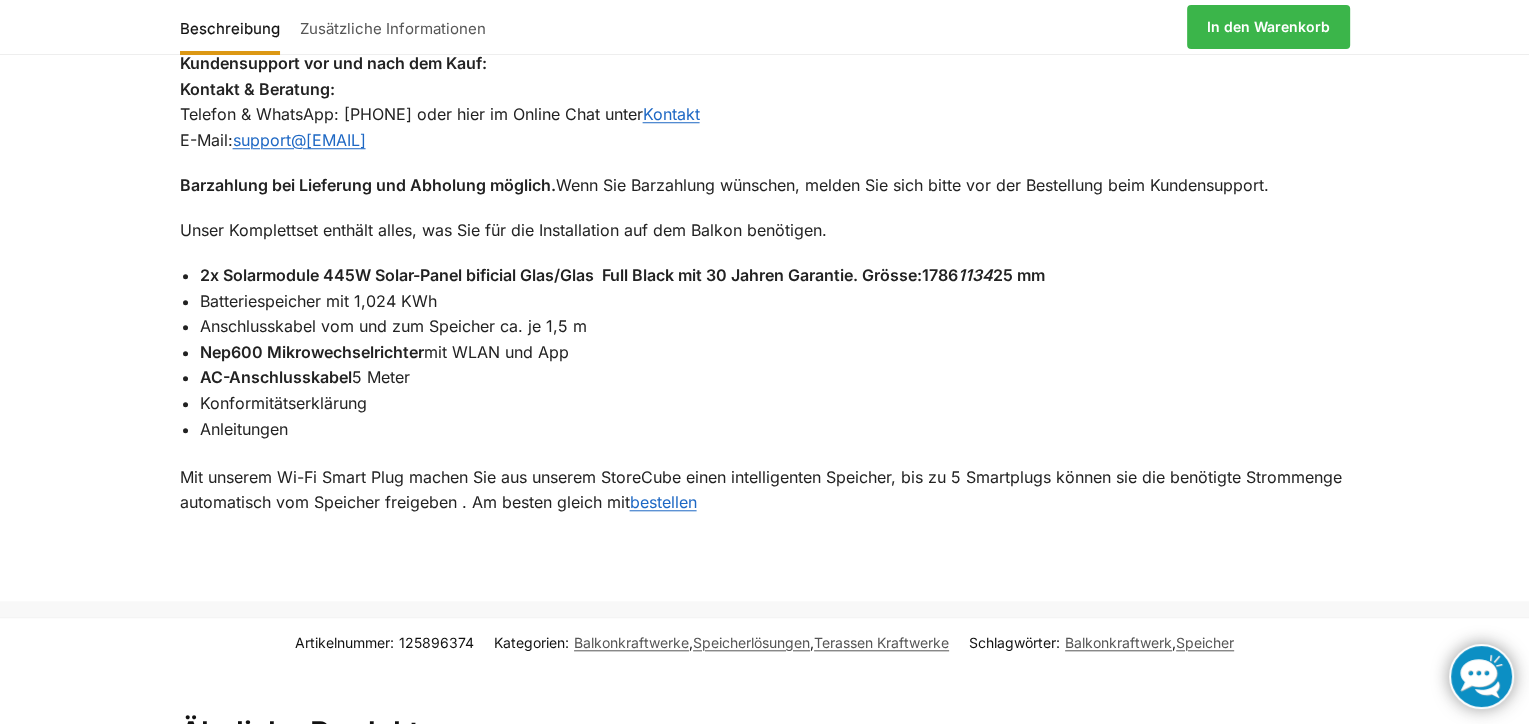 scroll, scrollTop: 1688, scrollLeft: 0, axis: vertical 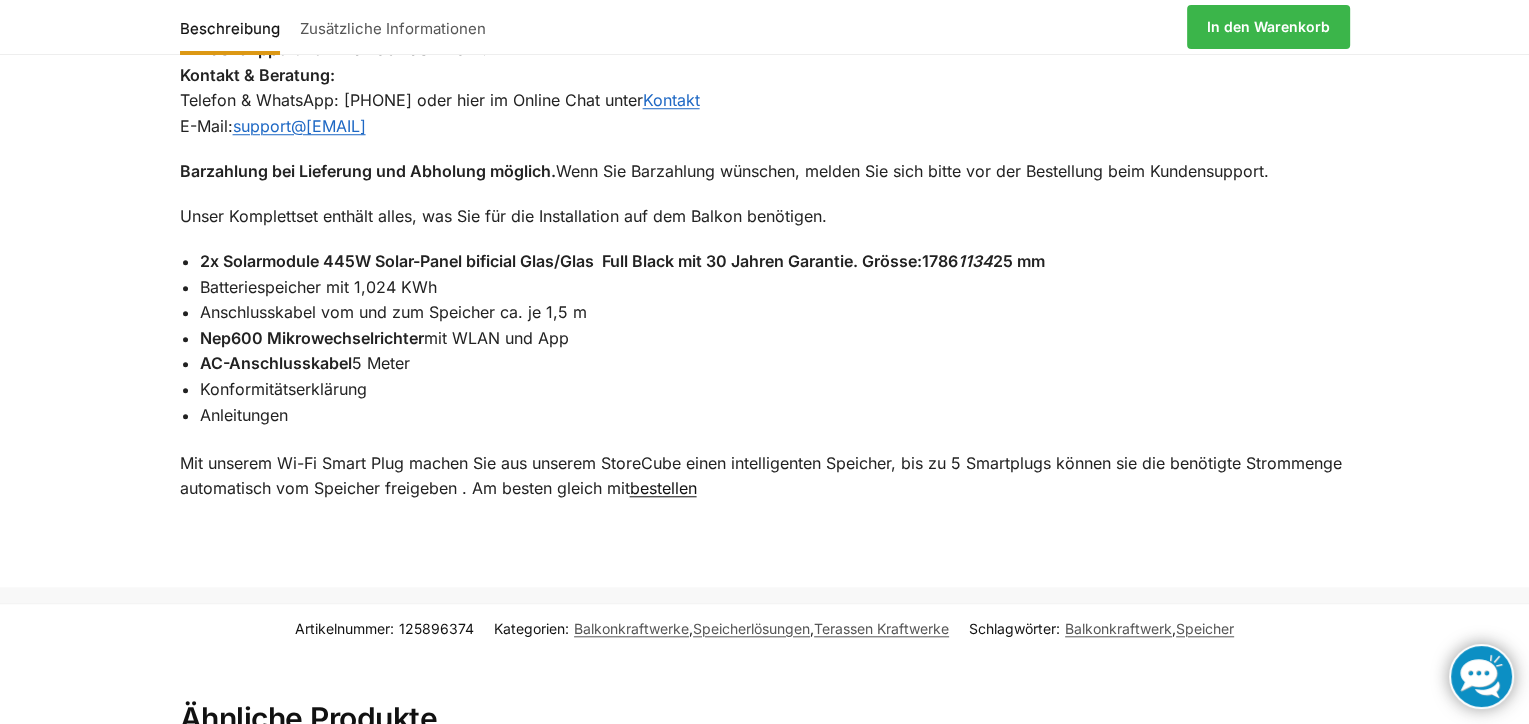 click on "bestellen" at bounding box center [663, 488] 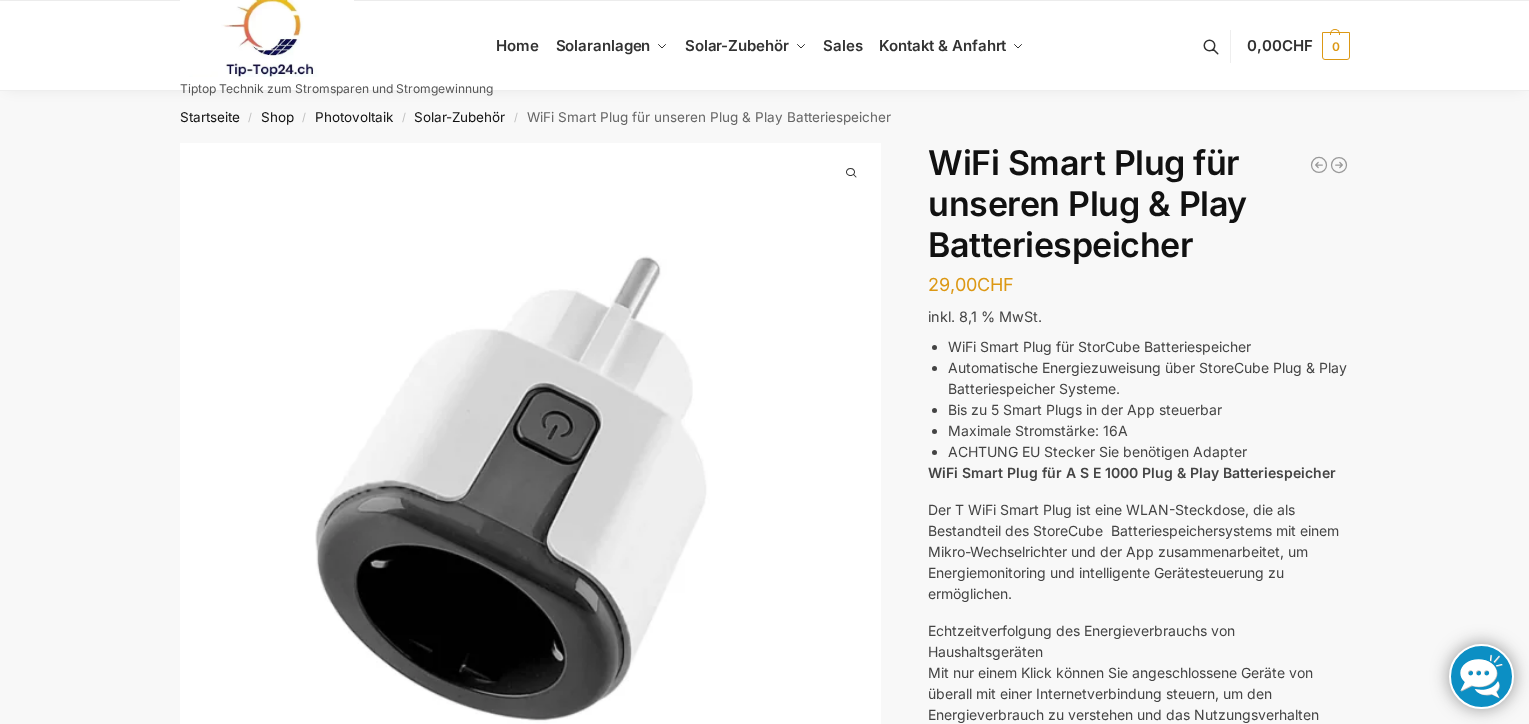 scroll, scrollTop: 0, scrollLeft: 0, axis: both 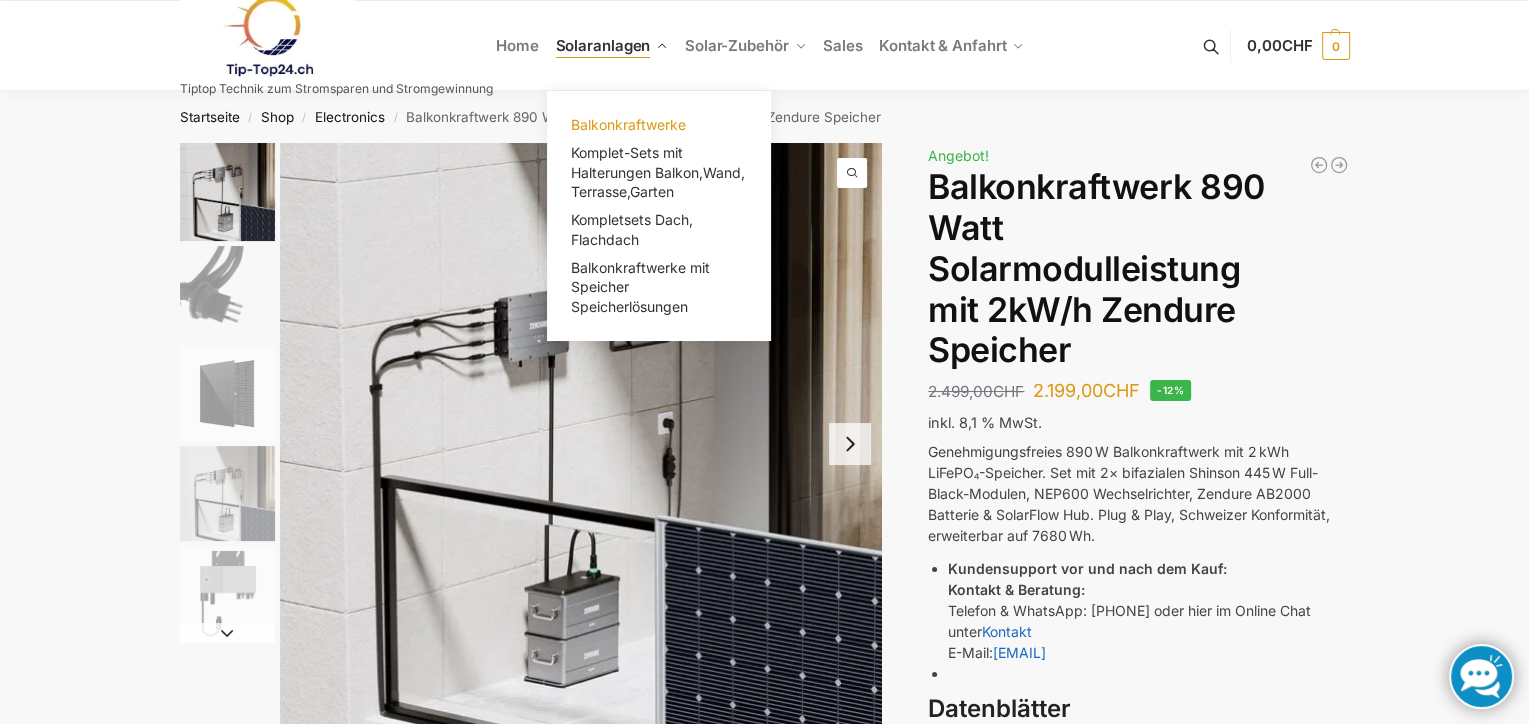 click on "Balkonkraftwerke" at bounding box center (627, 124) 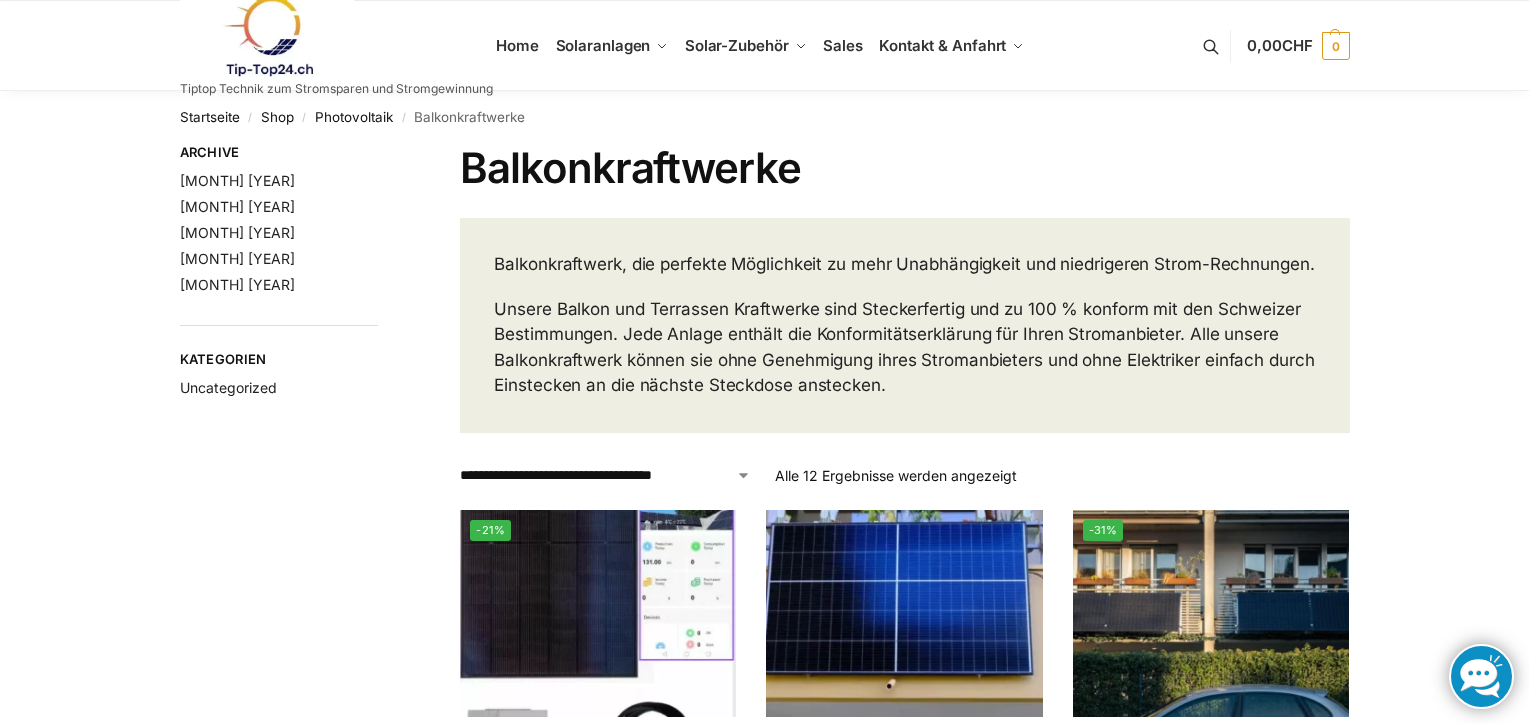 scroll, scrollTop: 0, scrollLeft: 0, axis: both 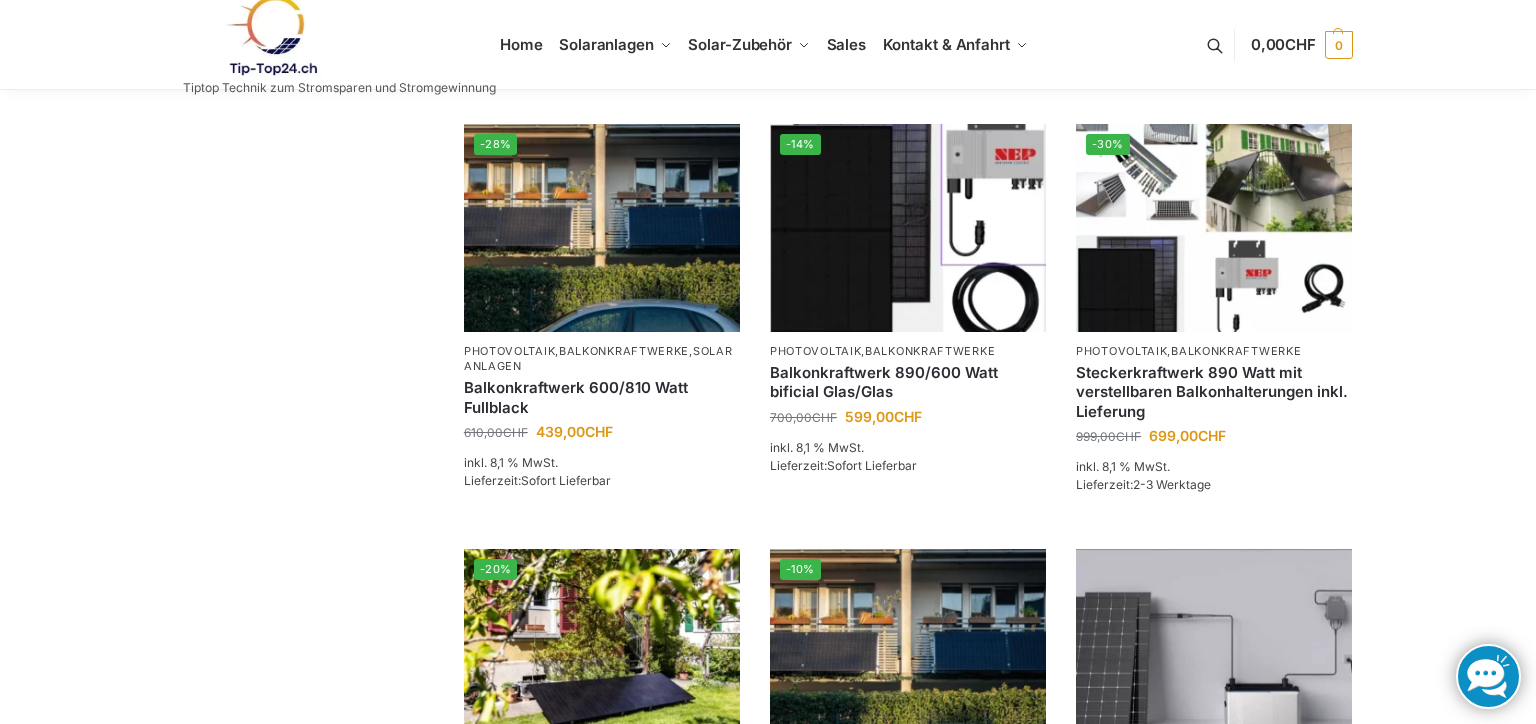 click on "**********" at bounding box center (768, 419) 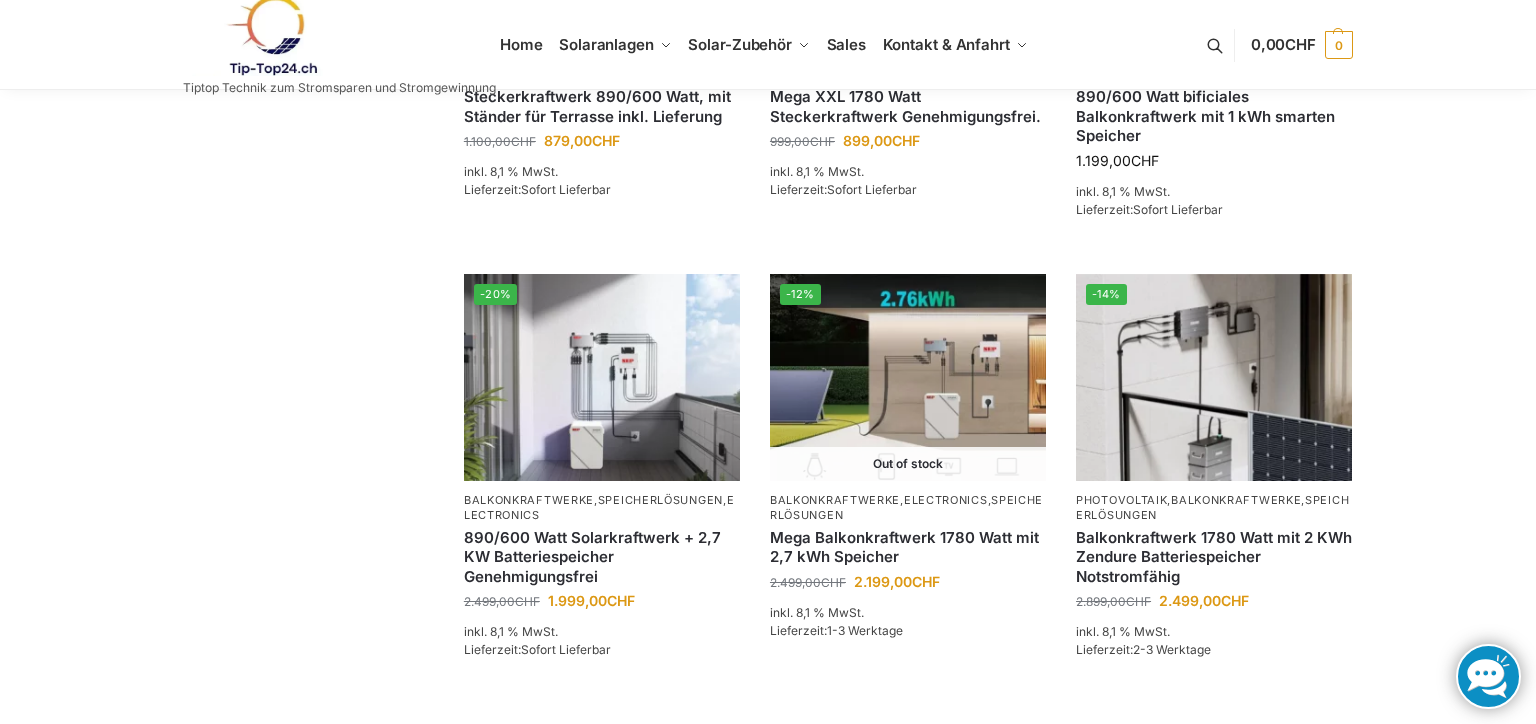scroll, scrollTop: 1549, scrollLeft: 0, axis: vertical 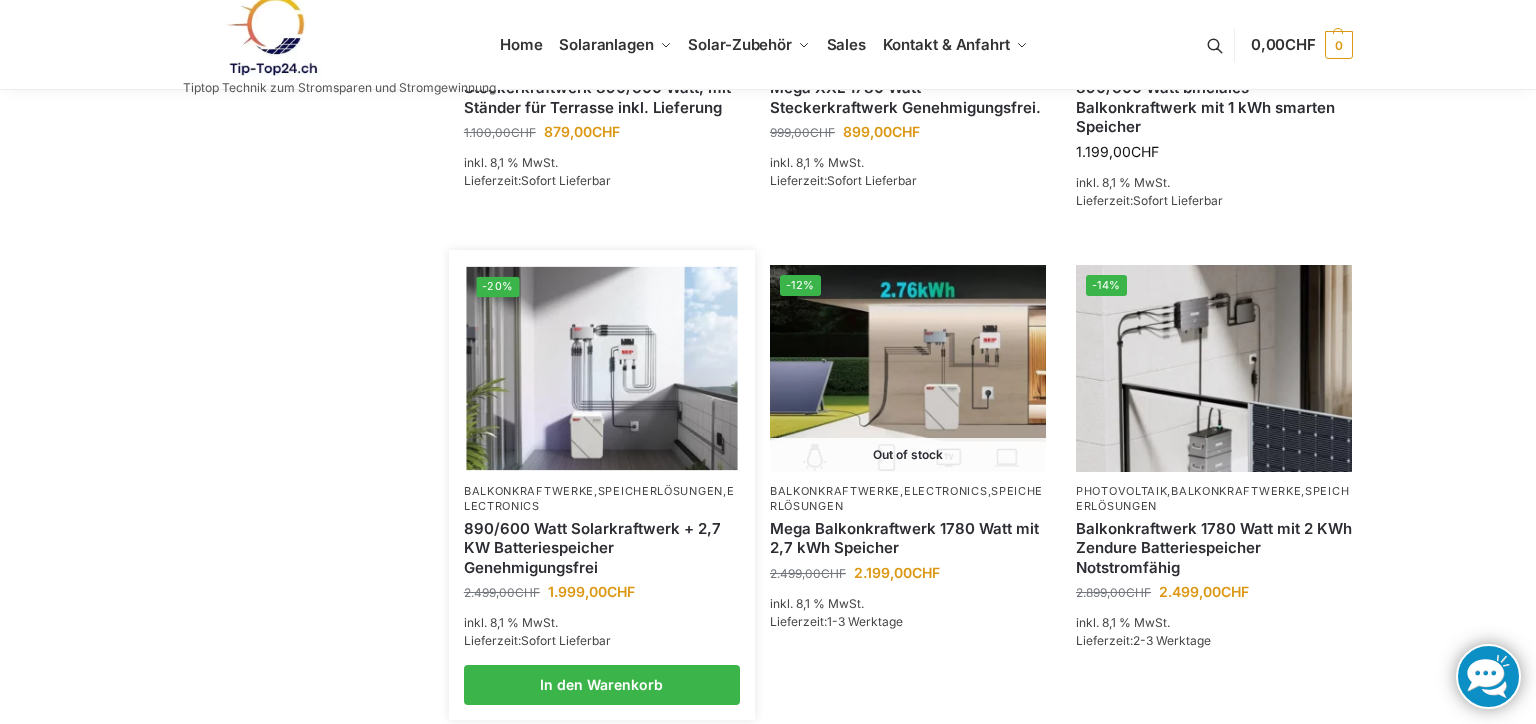 click on "890/600 Watt Solarkraftwerk + 2,7 KW Batteriespeicher Genehmigungsfrei" at bounding box center (602, 548) 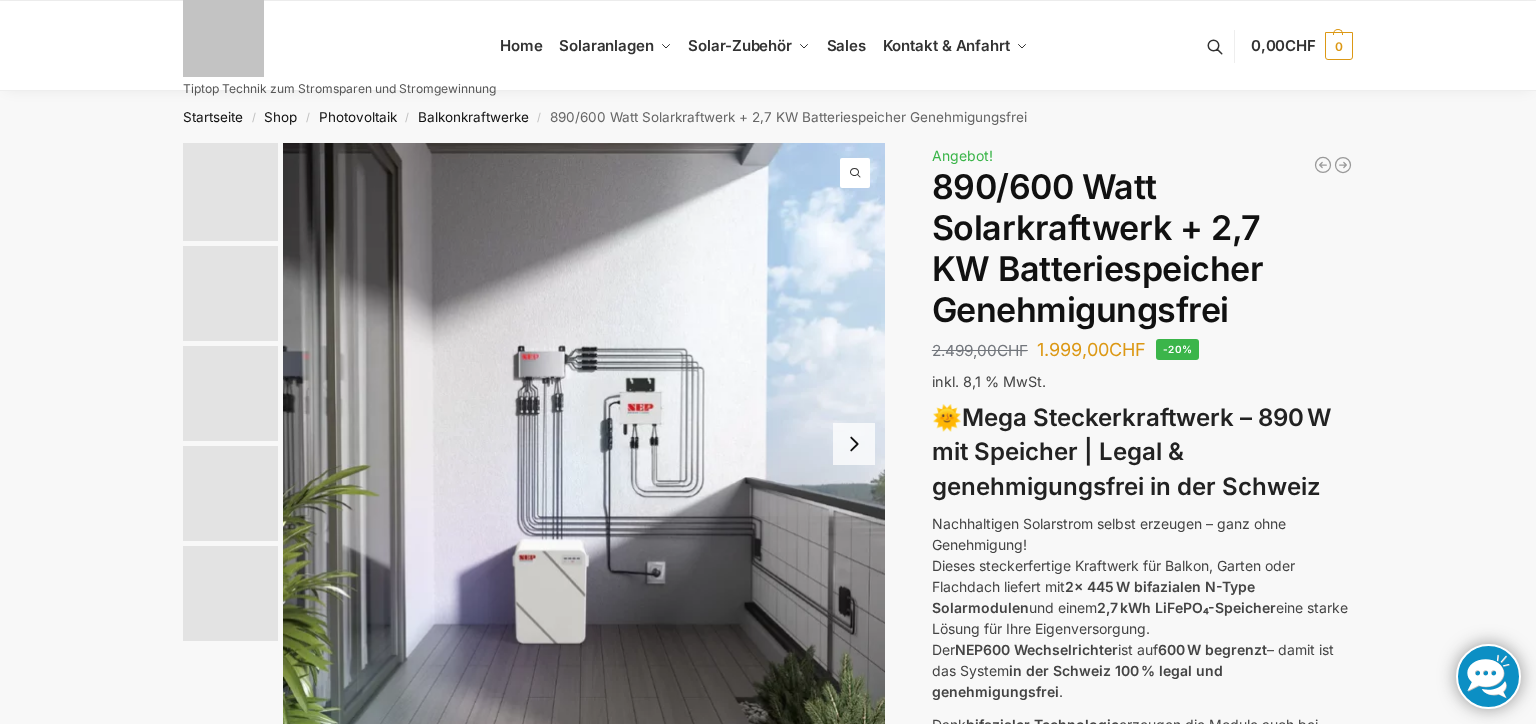 scroll, scrollTop: 0, scrollLeft: 0, axis: both 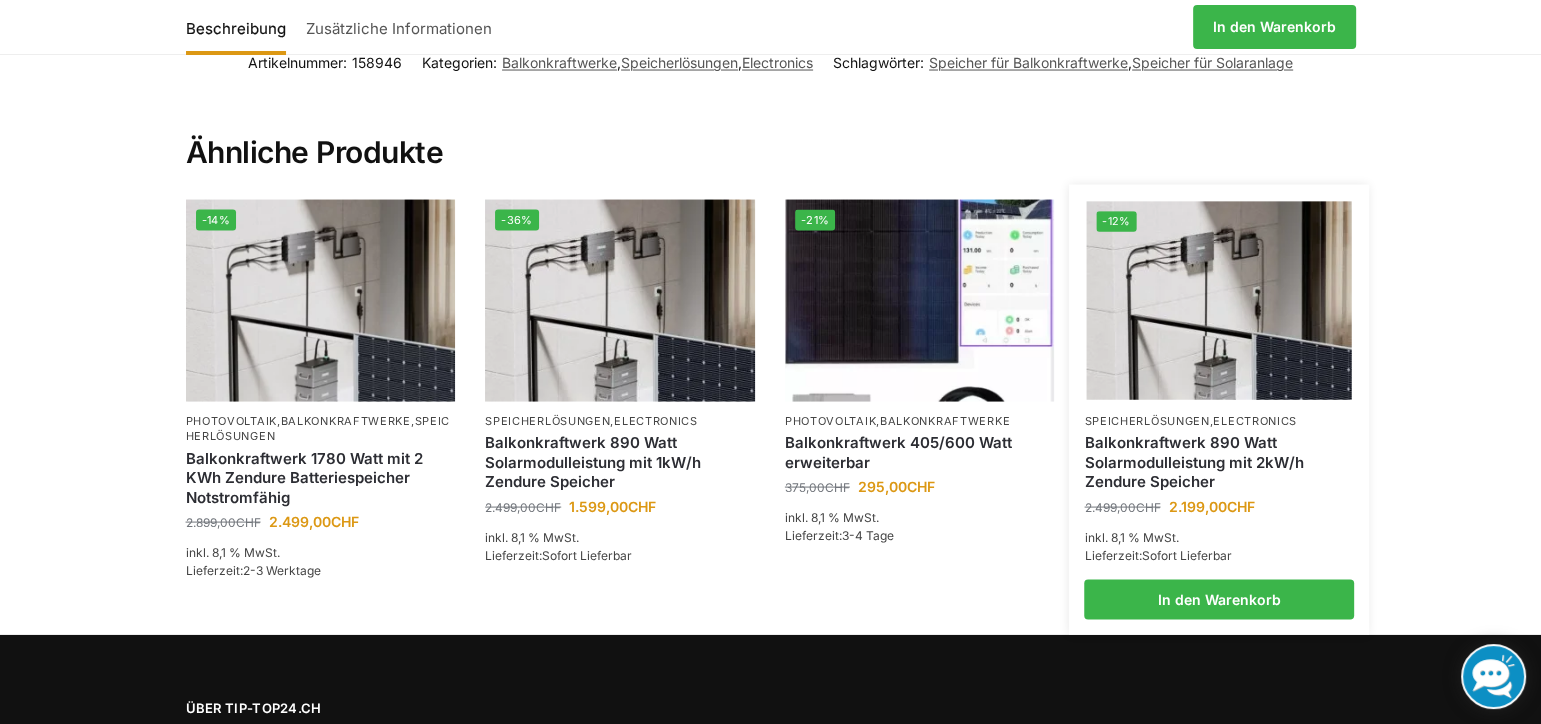click on "Balkonkraftwerk 890 Watt Solarmodulleistung mit 2kW/h Zendure Speicher" at bounding box center (1219, 462) 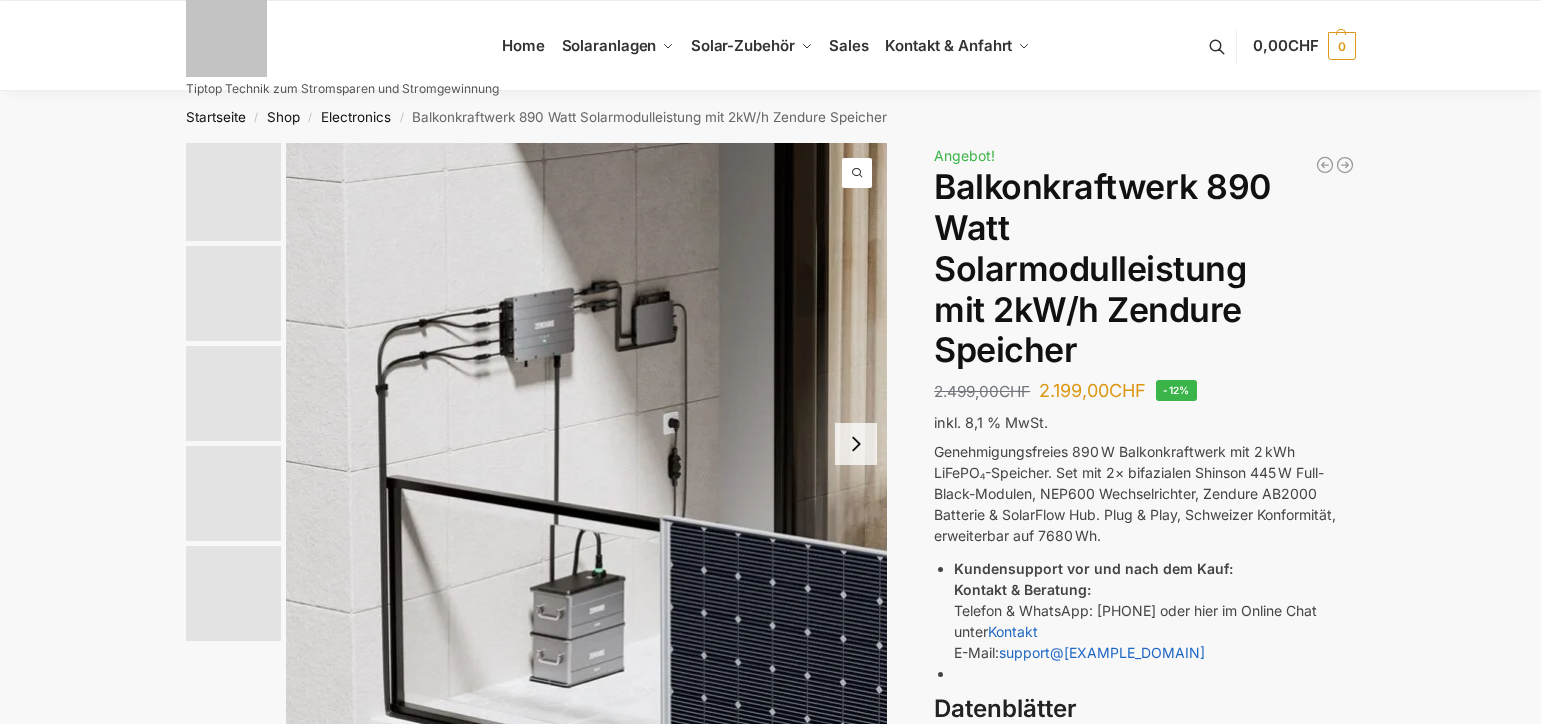 scroll, scrollTop: 0, scrollLeft: 0, axis: both 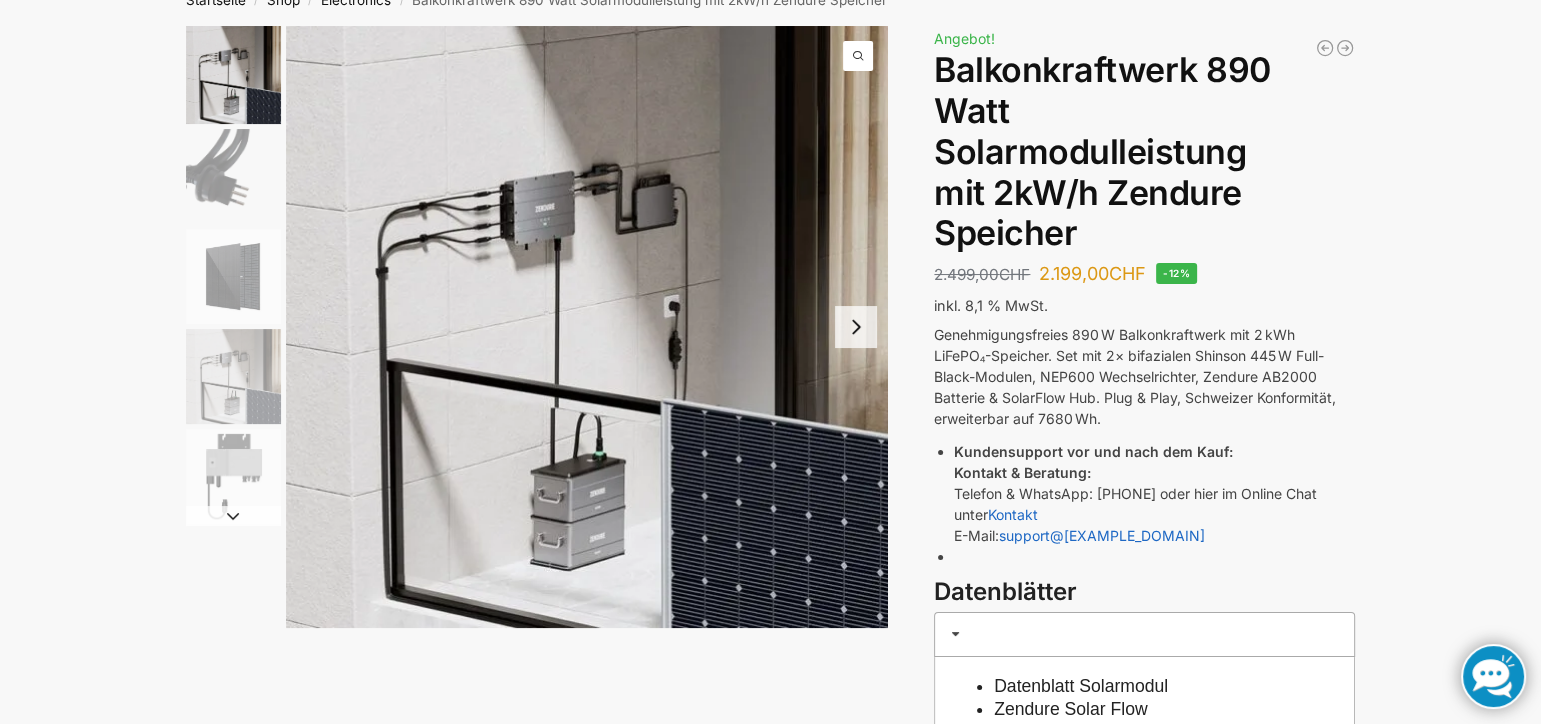 click on "Zendure Solar Flow" at bounding box center (1071, 709) 